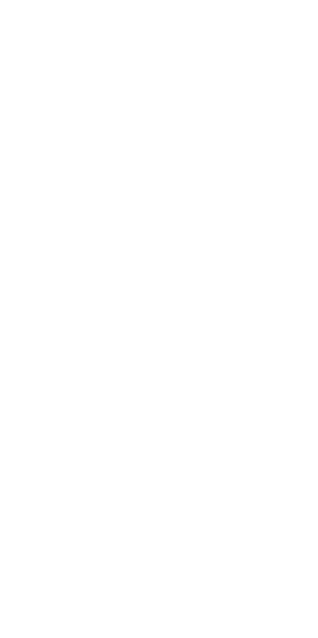 scroll, scrollTop: 0, scrollLeft: 0, axis: both 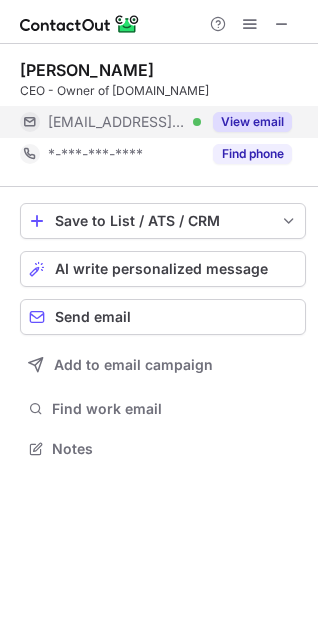 click on "View email" at bounding box center [252, 122] 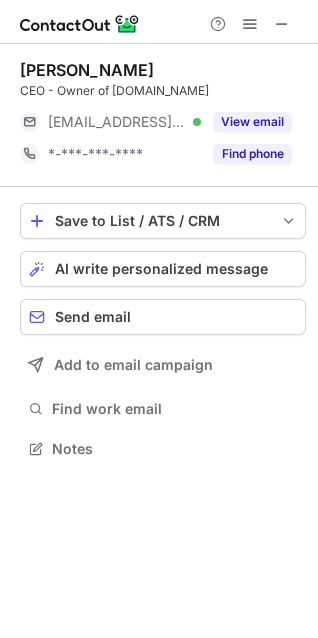 scroll, scrollTop: 435, scrollLeft: 318, axis: both 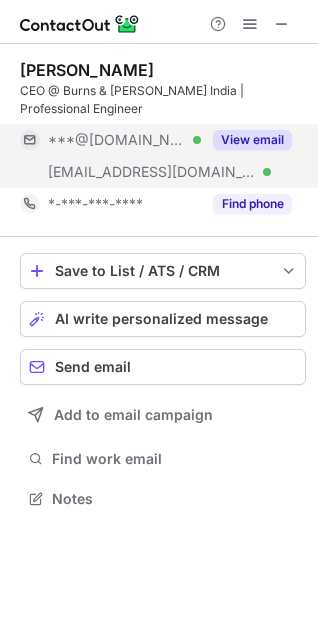 click on "View email" at bounding box center [246, 140] 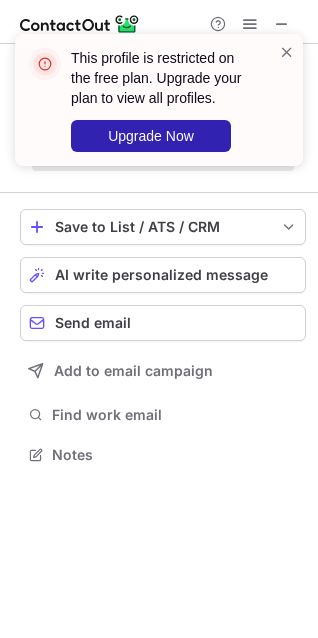 scroll, scrollTop: 441, scrollLeft: 318, axis: both 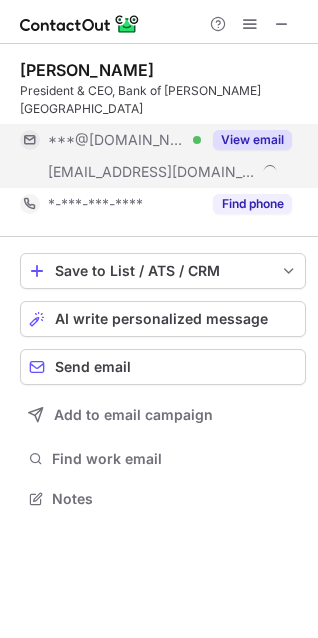 click on "View email" at bounding box center (252, 140) 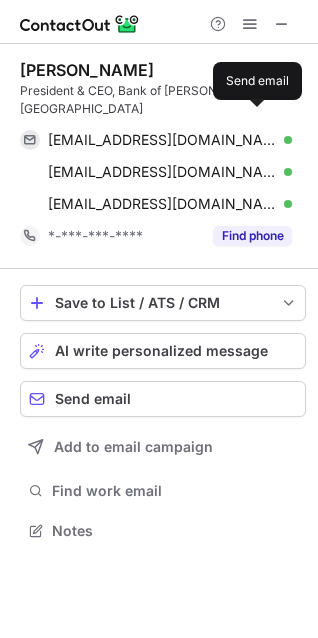 scroll, scrollTop: 10, scrollLeft: 10, axis: both 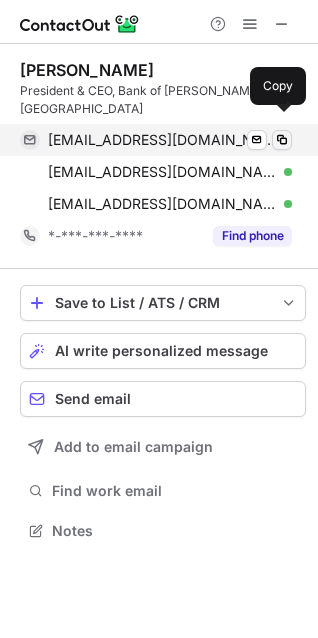 click at bounding box center [282, 140] 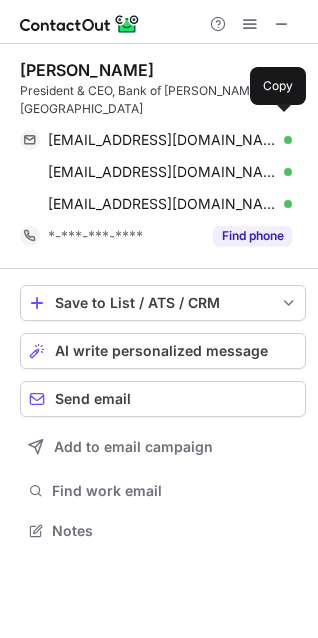 click on "Scott Applegate" at bounding box center [87, 70] 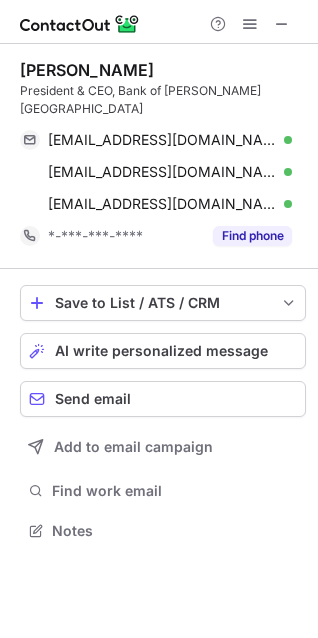click on "Scott Applegate" at bounding box center (87, 70) 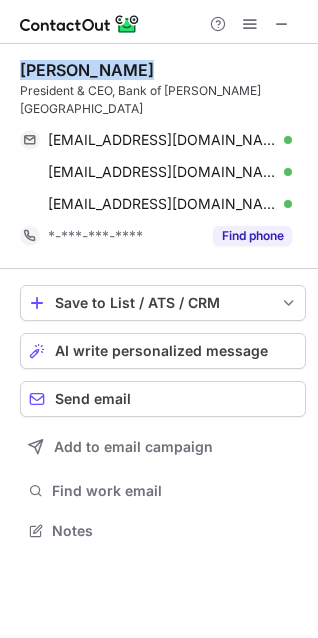 copy on "Scott Applegate" 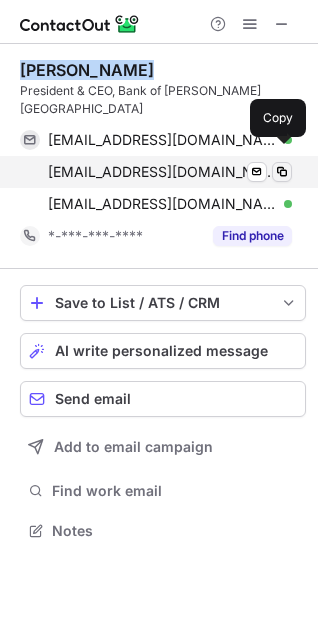 click at bounding box center [282, 172] 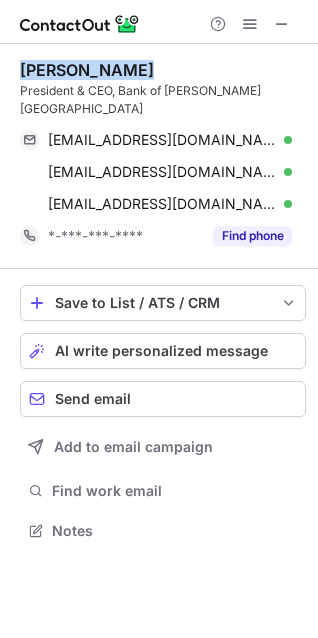 copy on "Scott Applegate" 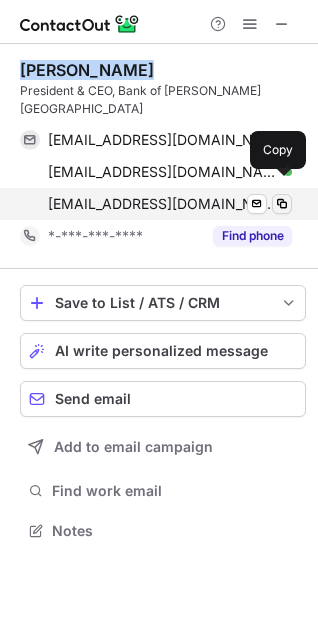 click at bounding box center (282, 204) 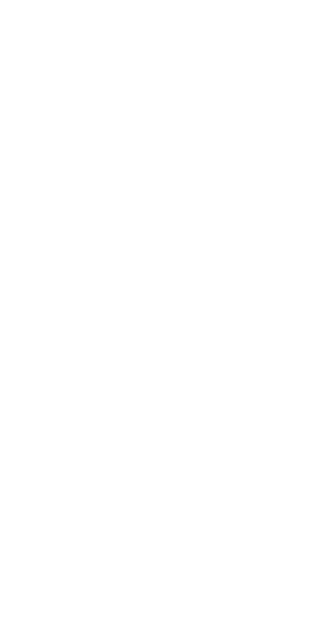 scroll, scrollTop: 0, scrollLeft: 0, axis: both 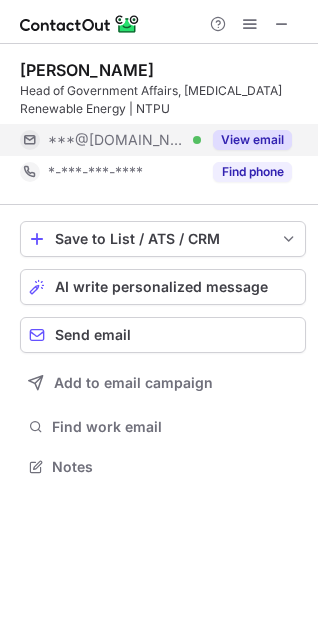 click on "View email" at bounding box center [252, 140] 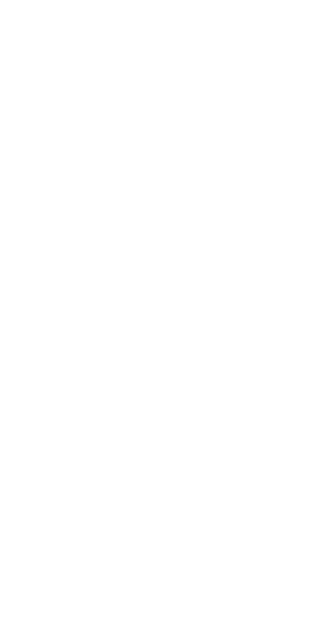 scroll, scrollTop: 0, scrollLeft: 0, axis: both 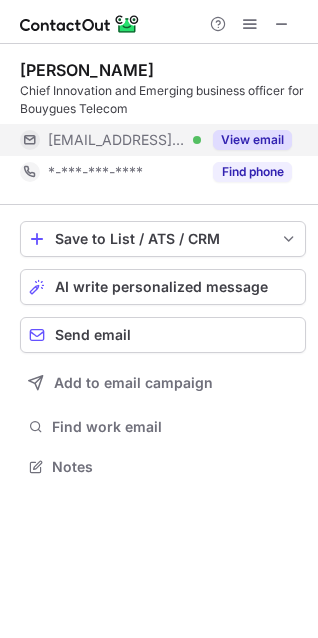 click on "View email" at bounding box center [252, 140] 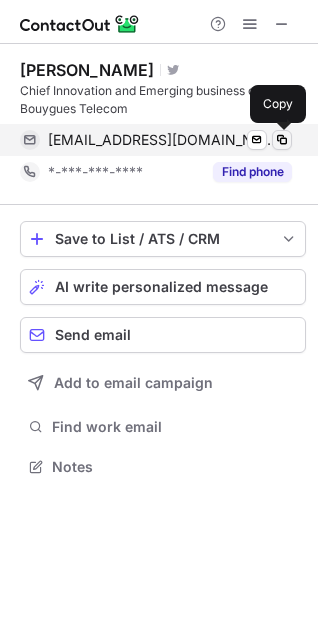click at bounding box center [282, 140] 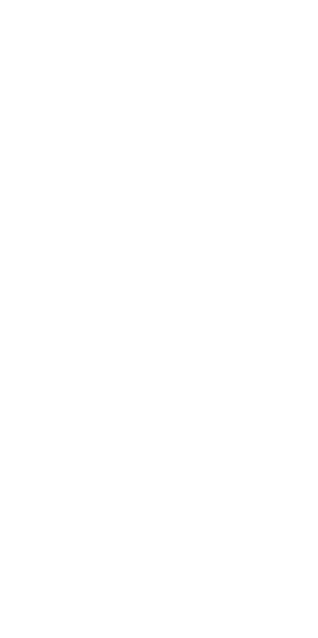 scroll, scrollTop: 0, scrollLeft: 0, axis: both 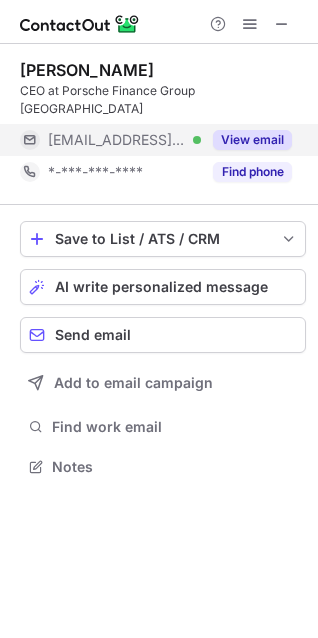 click on "View email" at bounding box center [252, 140] 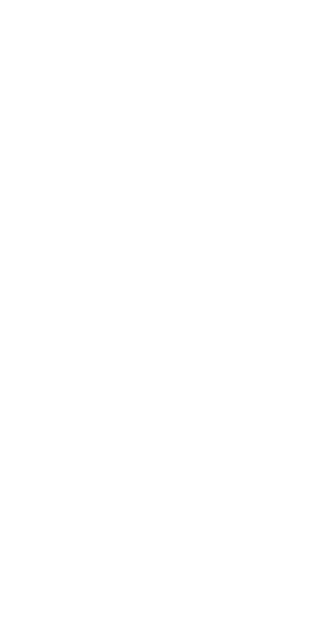 scroll, scrollTop: 0, scrollLeft: 0, axis: both 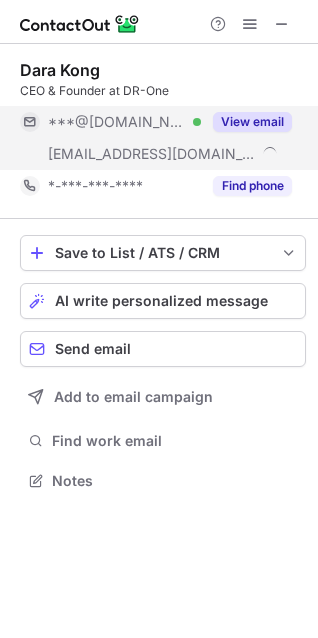 click on "View email" at bounding box center (252, 122) 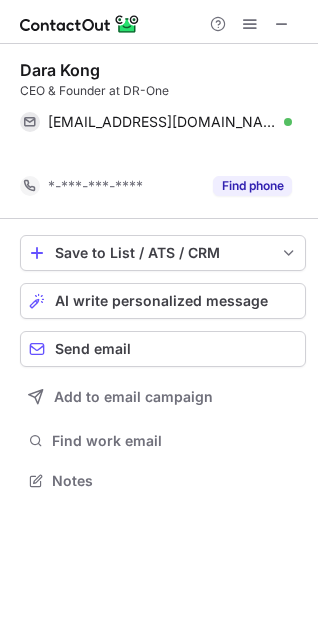 scroll, scrollTop: 435, scrollLeft: 318, axis: both 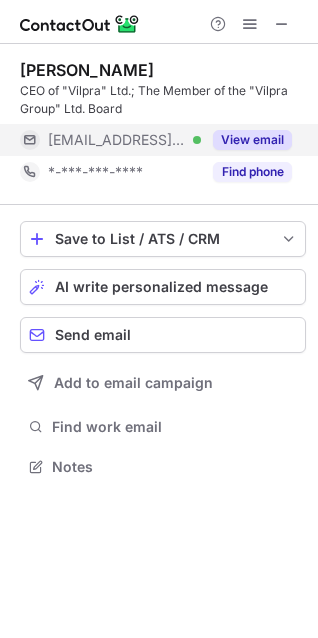 click on "View email" at bounding box center [252, 140] 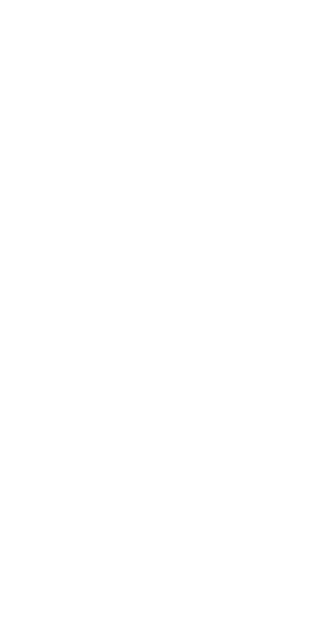 scroll, scrollTop: 0, scrollLeft: 0, axis: both 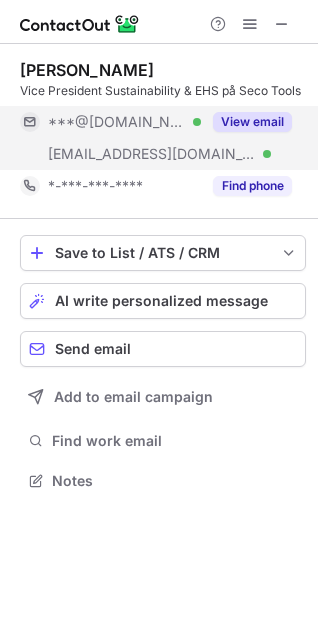click on "View email" at bounding box center (252, 122) 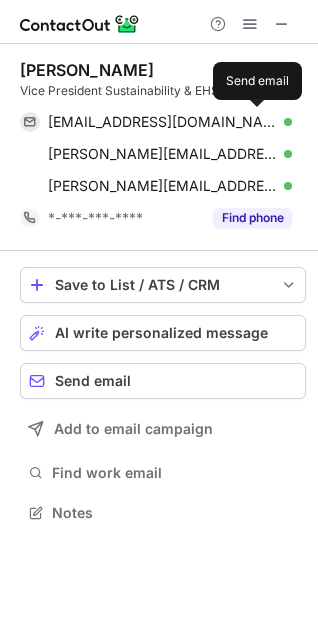 scroll, scrollTop: 10, scrollLeft: 10, axis: both 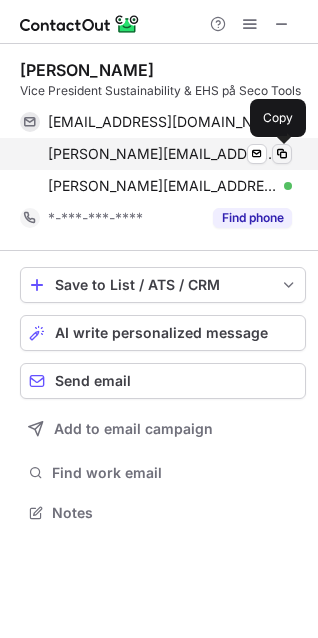click at bounding box center (282, 154) 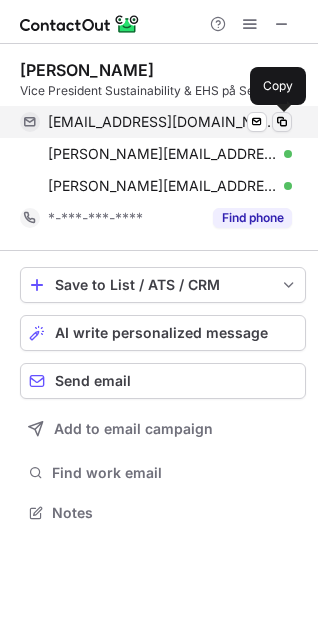 click at bounding box center (282, 122) 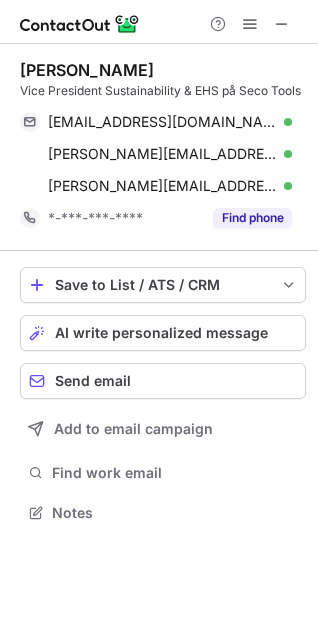 click on "Maria Blomqvist" at bounding box center [87, 70] 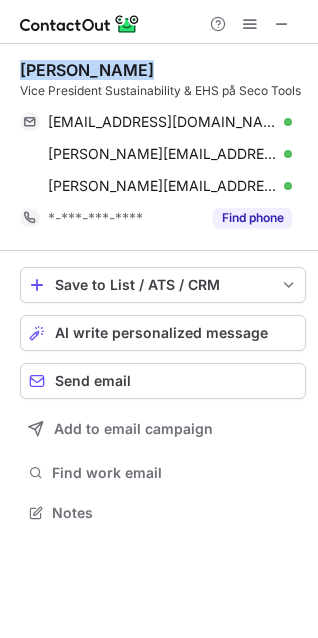 click on "Maria Blomqvist" at bounding box center (87, 70) 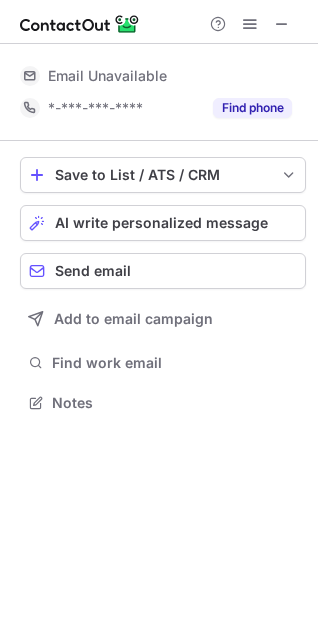 scroll, scrollTop: 499, scrollLeft: 318, axis: both 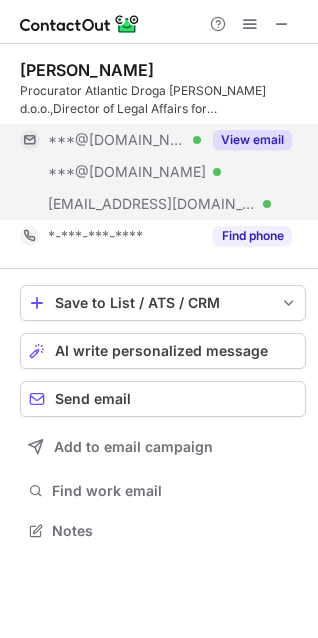 click on "View email" at bounding box center [252, 140] 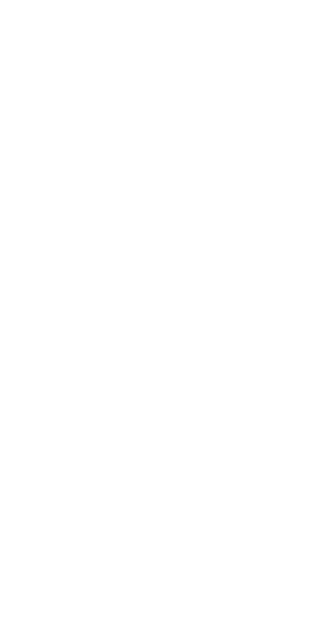 scroll, scrollTop: 0, scrollLeft: 0, axis: both 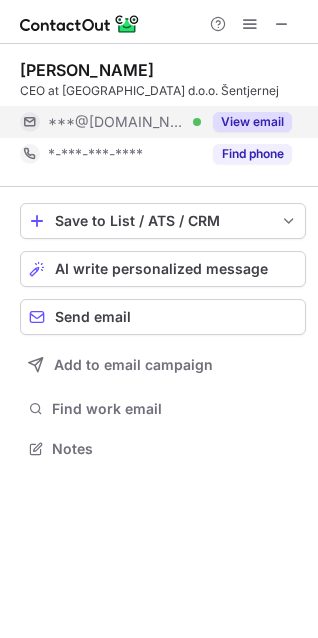click on "View email" at bounding box center (252, 122) 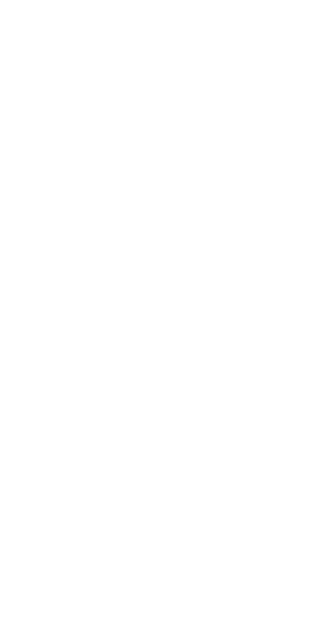 scroll, scrollTop: 0, scrollLeft: 0, axis: both 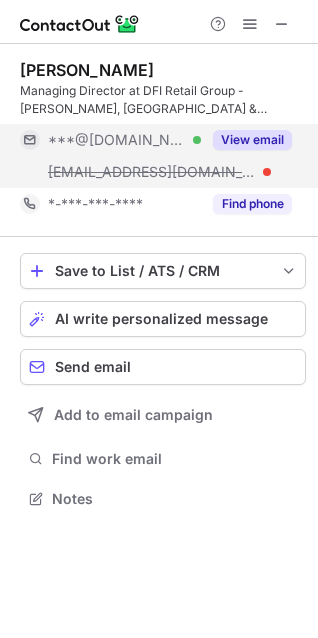 click on "View email" at bounding box center [252, 140] 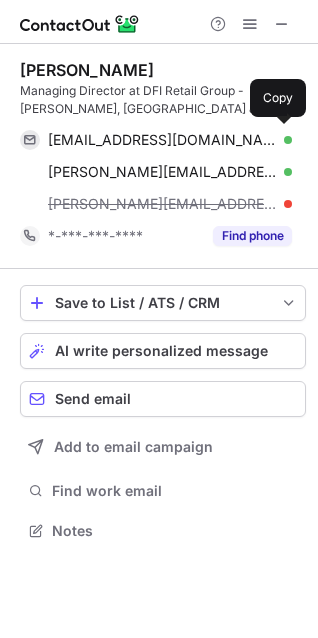 scroll, scrollTop: 10, scrollLeft: 10, axis: both 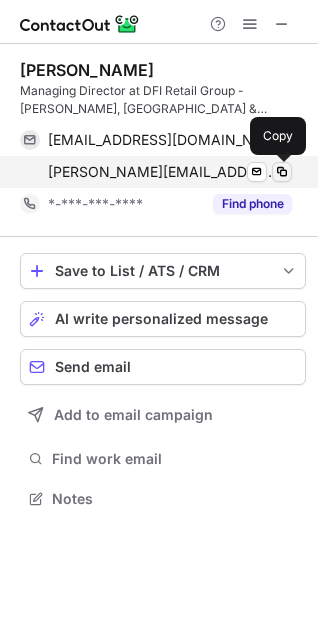 click at bounding box center [282, 172] 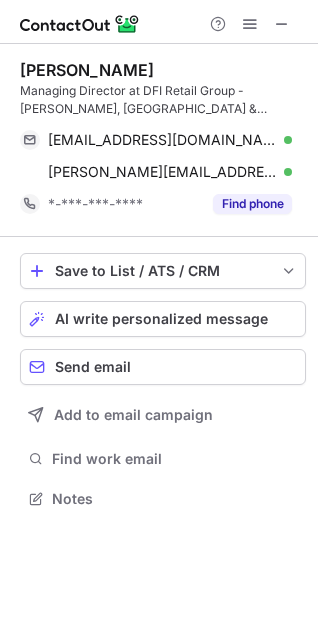 click on "Alex Liu" at bounding box center [87, 70] 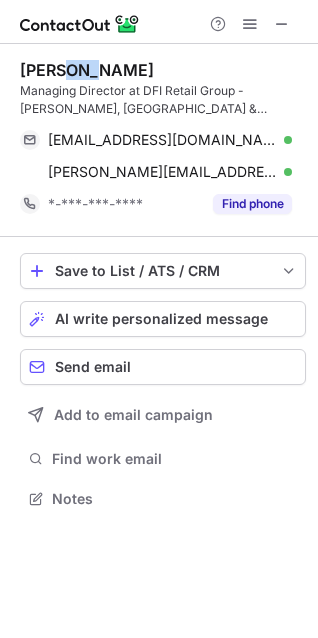 click on "Alex Liu" at bounding box center [87, 70] 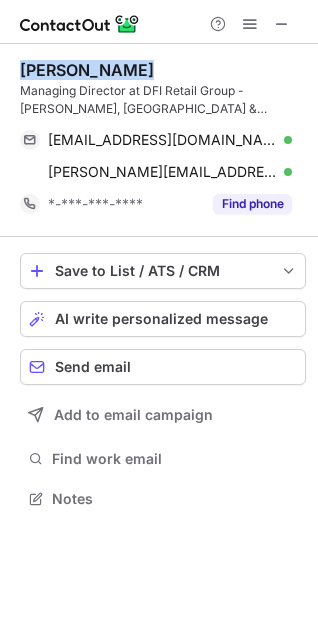 click on "Alex Liu" at bounding box center (87, 70) 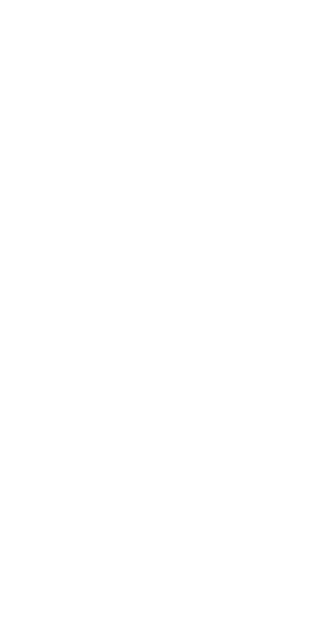 scroll, scrollTop: 0, scrollLeft: 0, axis: both 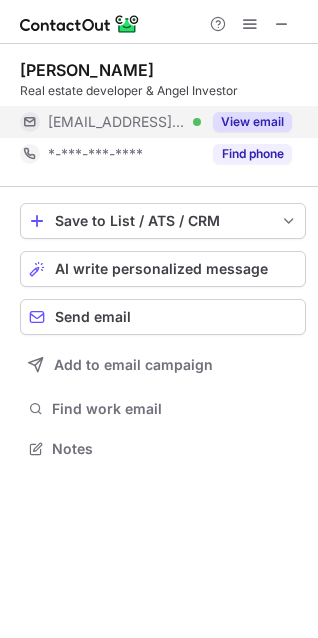 click on "View email" at bounding box center [252, 122] 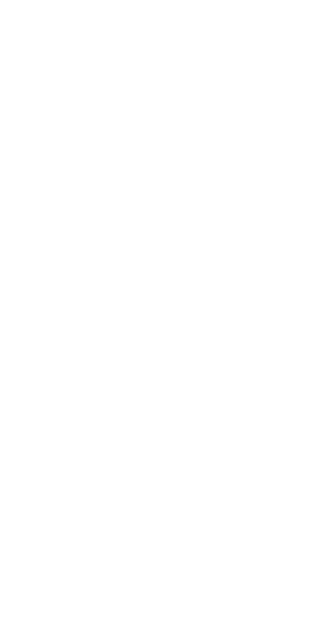 scroll, scrollTop: 0, scrollLeft: 0, axis: both 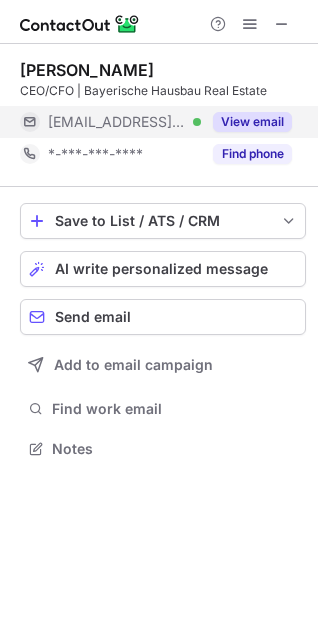 click on "View email" at bounding box center (252, 122) 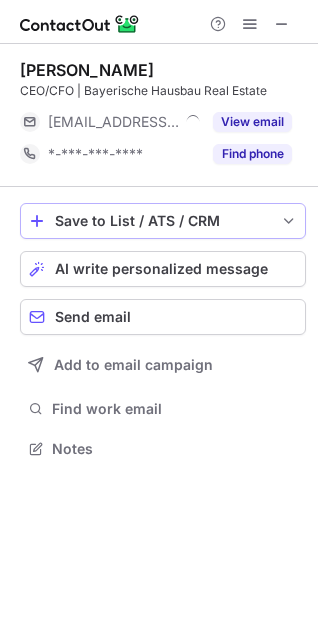 scroll, scrollTop: 435, scrollLeft: 318, axis: both 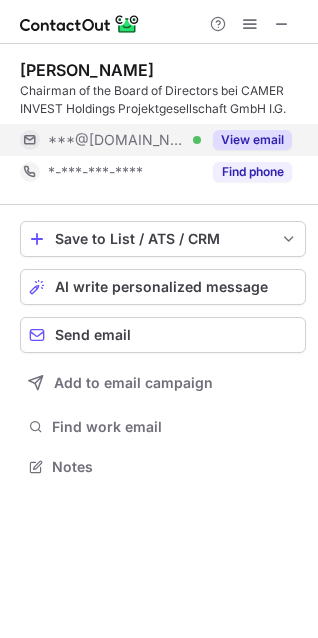 click on "View email" at bounding box center (252, 140) 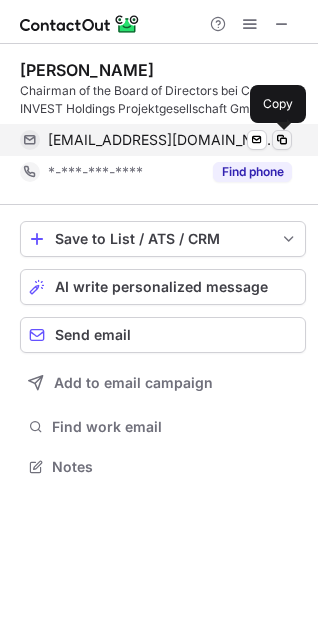 click at bounding box center (282, 140) 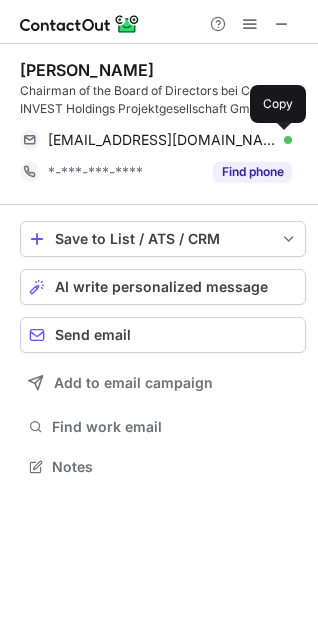 click on "Patrick Zock" at bounding box center [87, 70] 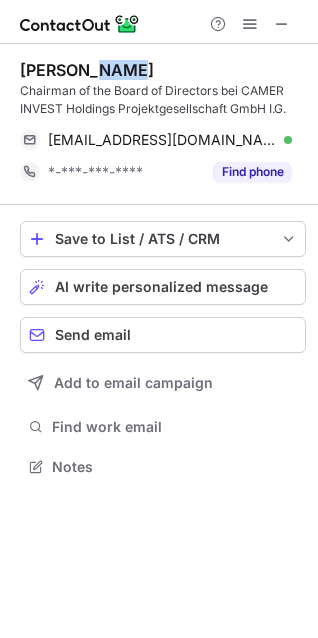 click on "Patrick Zock" at bounding box center [87, 70] 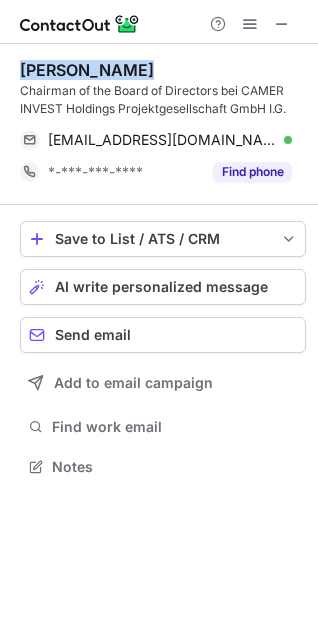 click on "Patrick Zock" at bounding box center (87, 70) 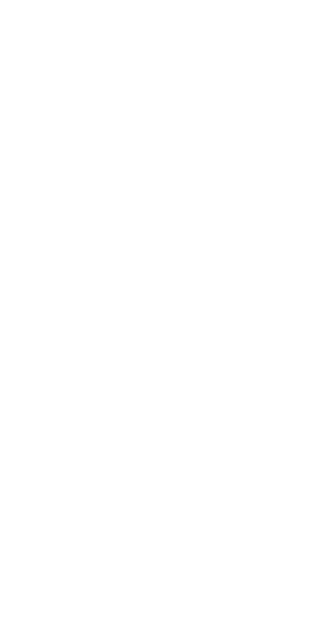 scroll, scrollTop: 0, scrollLeft: 0, axis: both 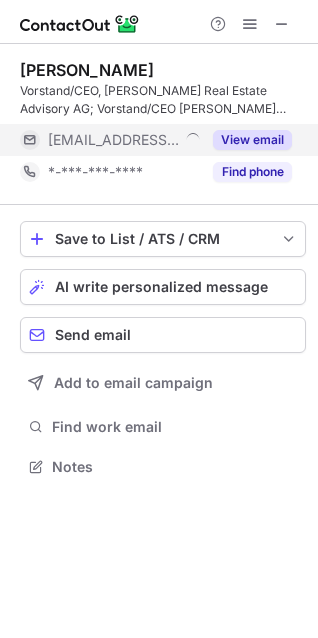 click on "View email" at bounding box center [252, 140] 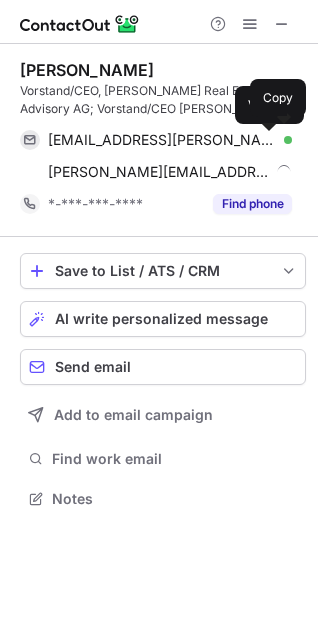 scroll, scrollTop: 10, scrollLeft: 10, axis: both 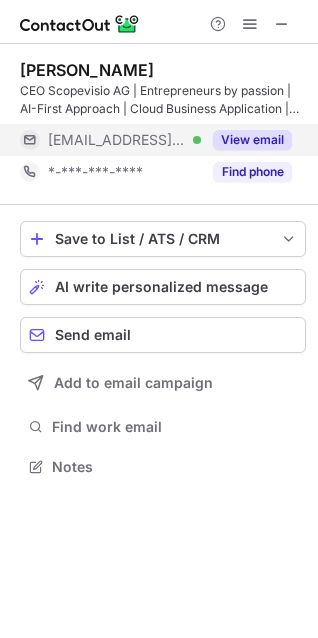 click on "View email" at bounding box center (252, 140) 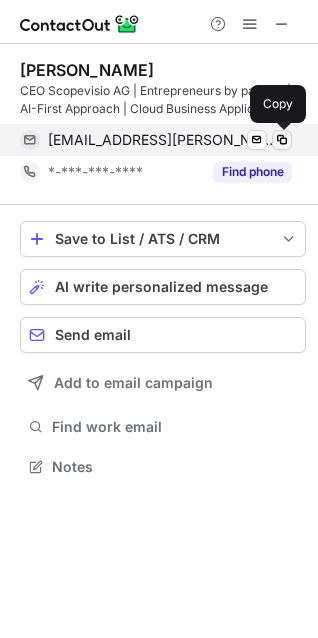 click at bounding box center (282, 140) 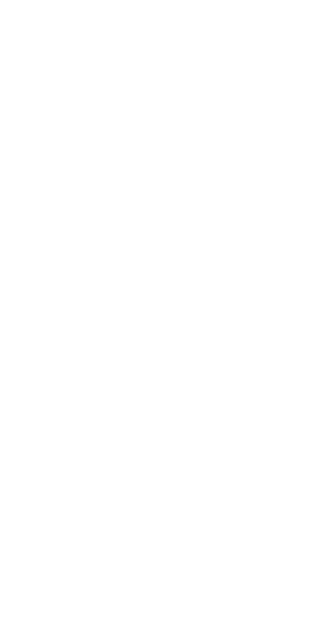 scroll, scrollTop: 0, scrollLeft: 0, axis: both 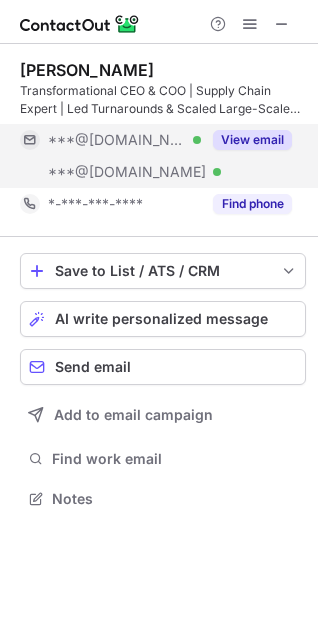 click on "View email" at bounding box center [252, 140] 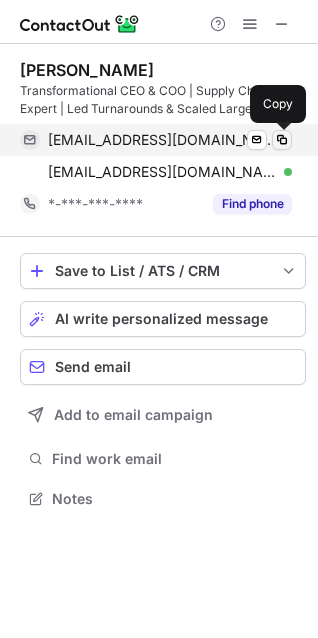 click at bounding box center [282, 140] 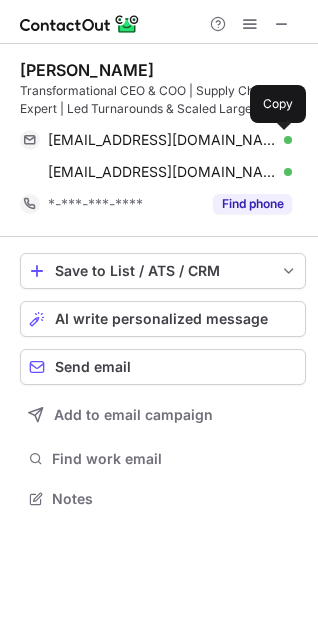 click on "Darko Skrnicki" at bounding box center [87, 70] 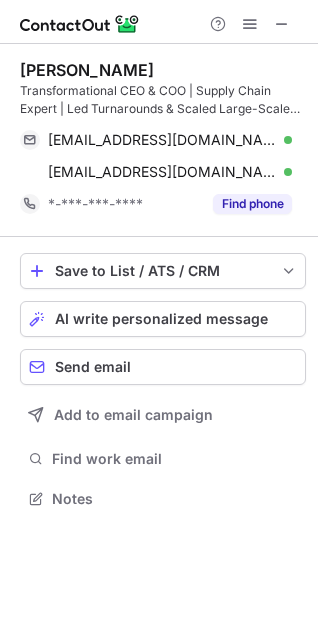 click on "Darko Skrnicki" at bounding box center (87, 70) 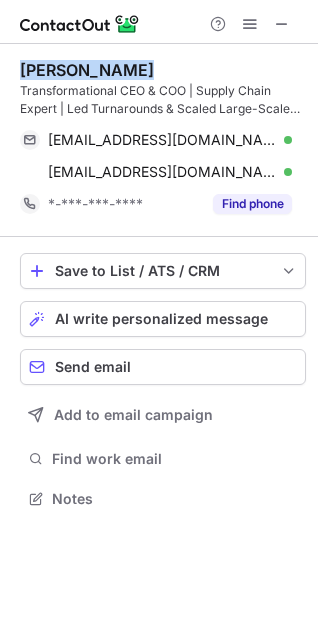 click on "Darko Skrnicki" at bounding box center (87, 70) 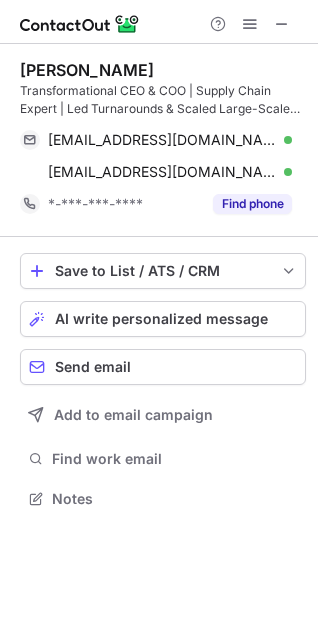 scroll, scrollTop: 485, scrollLeft: 318, axis: both 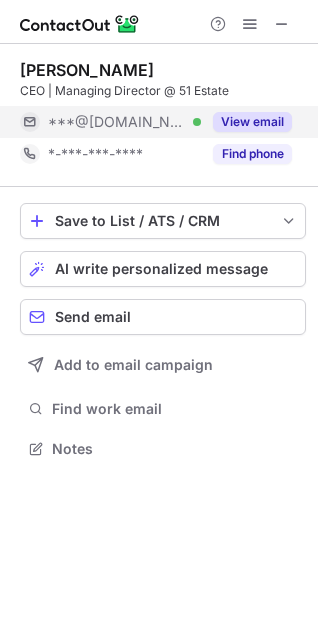 click on "View email" at bounding box center [252, 122] 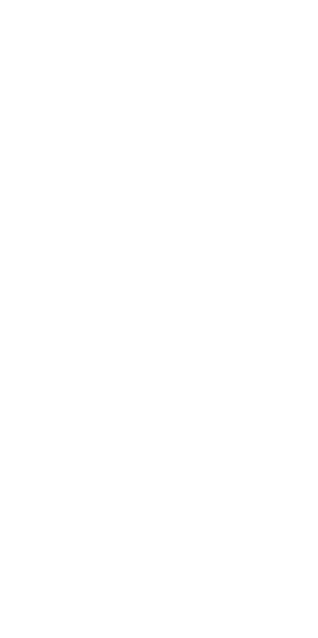 scroll, scrollTop: 0, scrollLeft: 0, axis: both 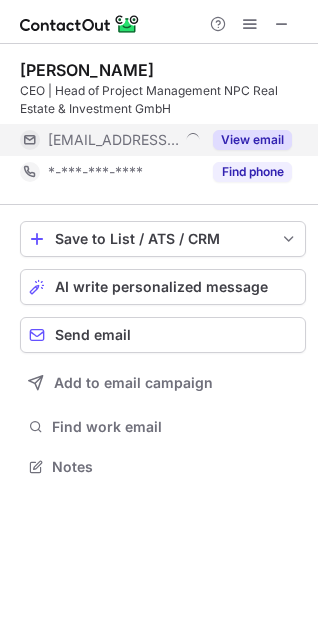 click on "View email" at bounding box center [252, 140] 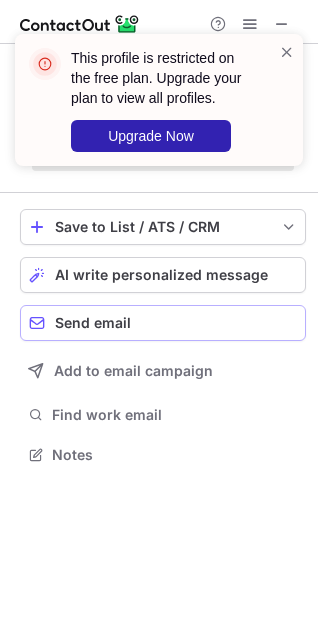 scroll, scrollTop: 441, scrollLeft: 318, axis: both 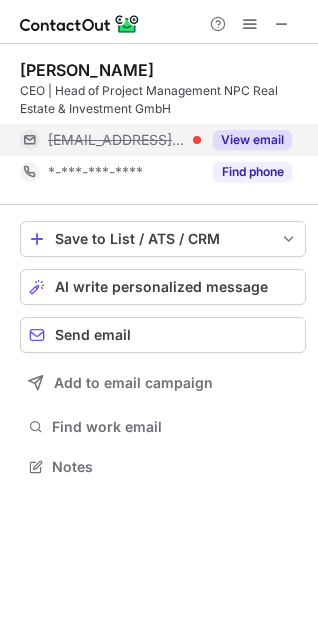 click on "View email" at bounding box center [252, 140] 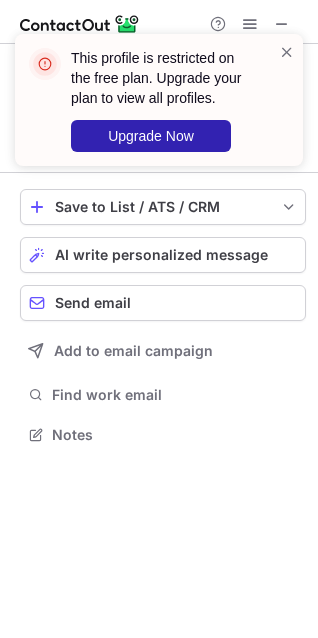 scroll, scrollTop: 421, scrollLeft: 318, axis: both 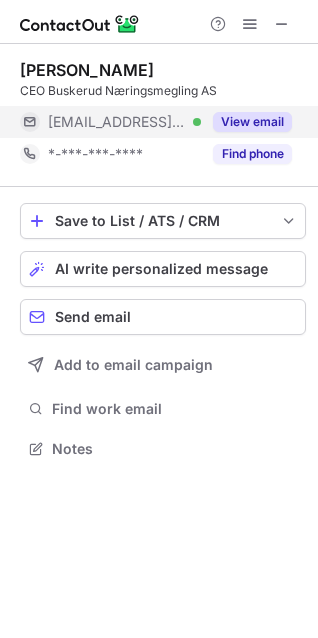 click on "View email" at bounding box center (252, 122) 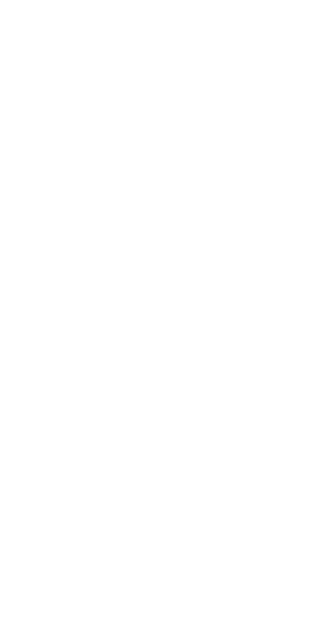 scroll, scrollTop: 0, scrollLeft: 0, axis: both 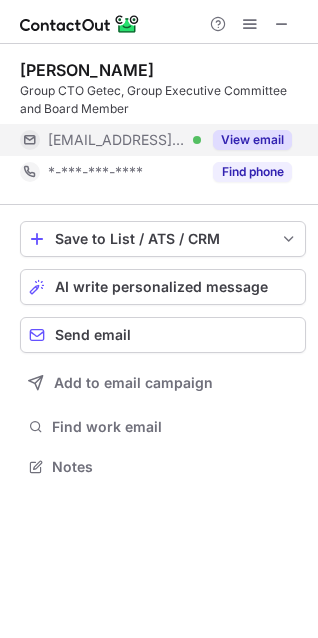 click on "View email" at bounding box center (252, 140) 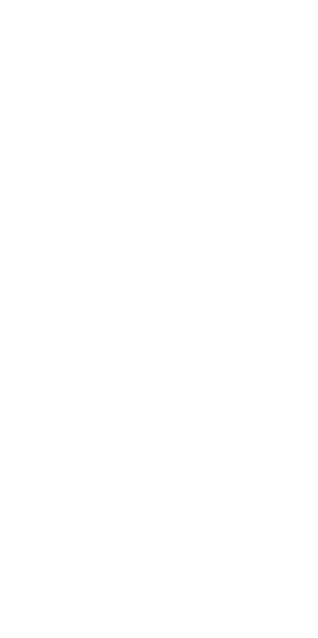 scroll, scrollTop: 0, scrollLeft: 0, axis: both 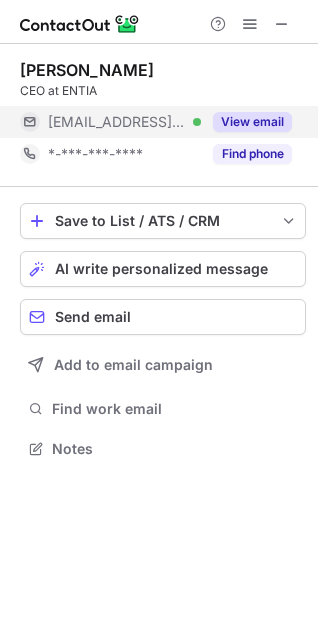 click on "View email" at bounding box center (252, 122) 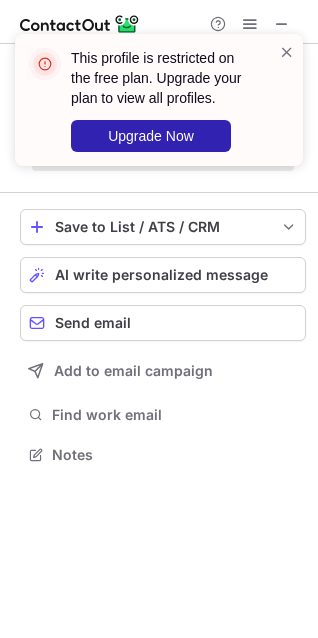 scroll, scrollTop: 441, scrollLeft: 318, axis: both 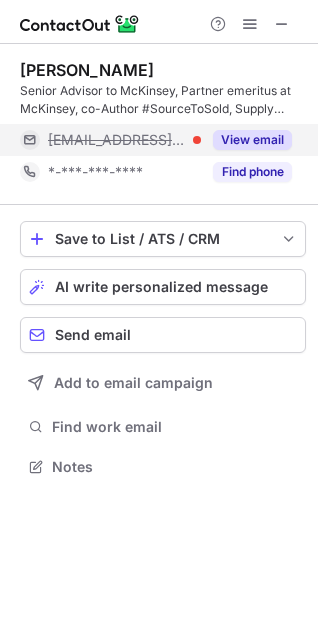 click on "View email" at bounding box center [252, 140] 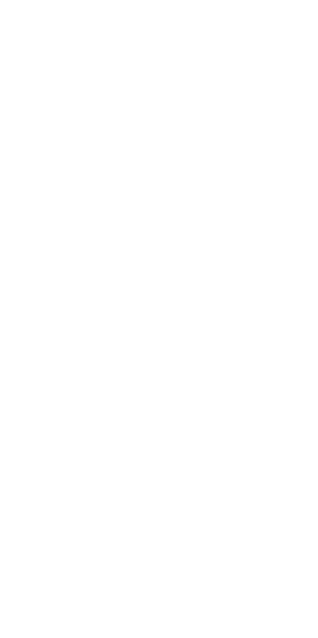 scroll, scrollTop: 0, scrollLeft: 0, axis: both 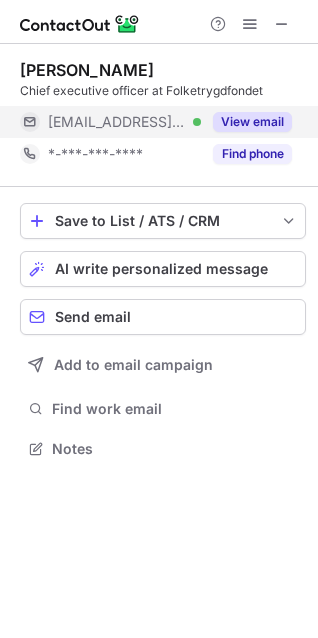 click on "View email" at bounding box center [246, 122] 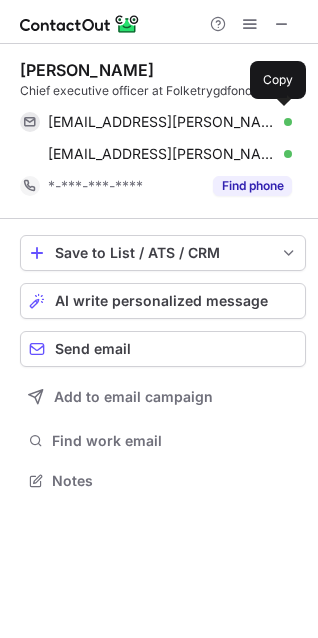 scroll, scrollTop: 10, scrollLeft: 10, axis: both 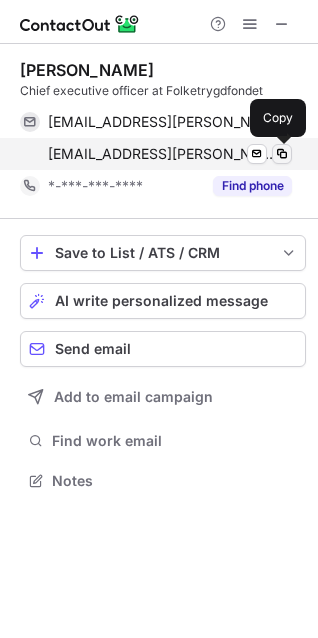 click at bounding box center (282, 154) 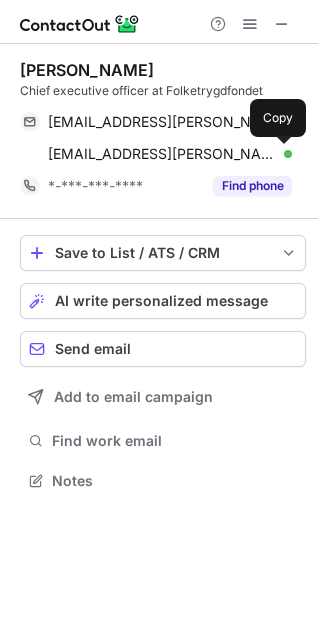 click on "Kjetil Houg" at bounding box center (87, 70) 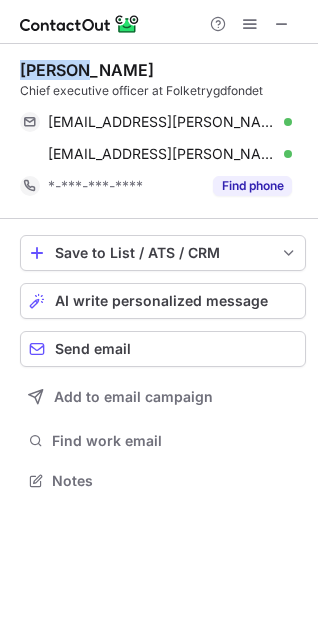 click on "Kjetil Houg" at bounding box center [87, 70] 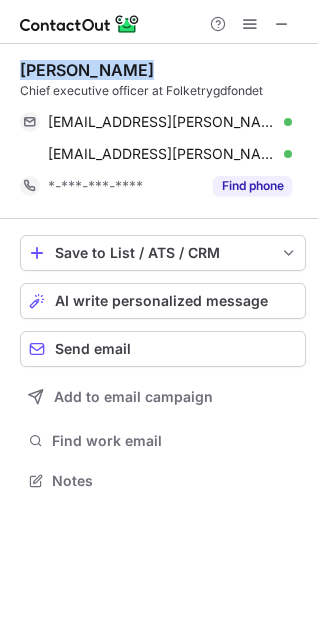 click on "Kjetil Houg" at bounding box center (87, 70) 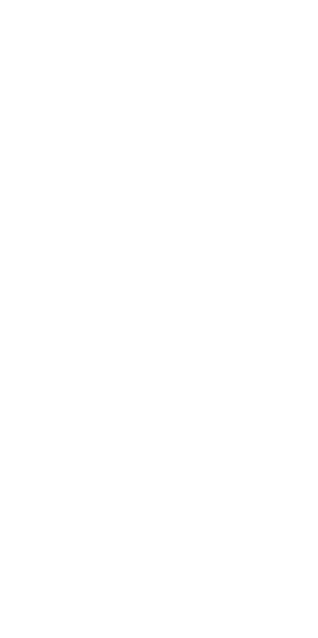 scroll, scrollTop: 0, scrollLeft: 0, axis: both 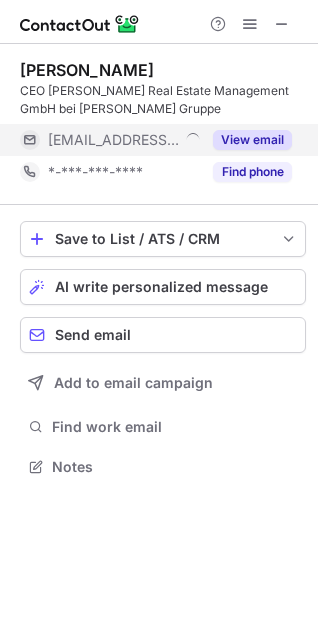 click on "View email" at bounding box center [252, 140] 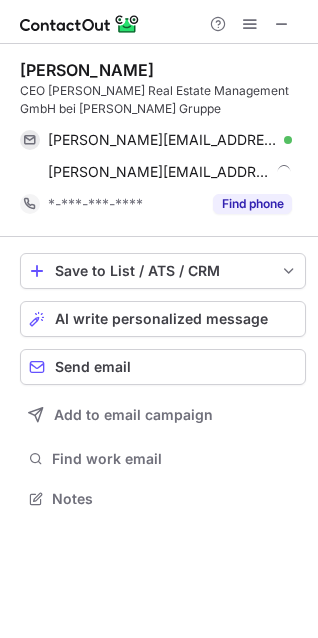 scroll, scrollTop: 10, scrollLeft: 10, axis: both 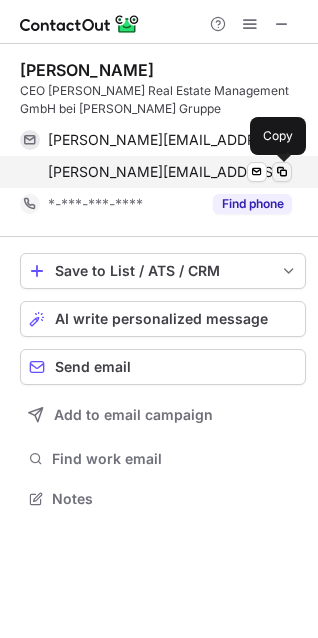 click at bounding box center [282, 172] 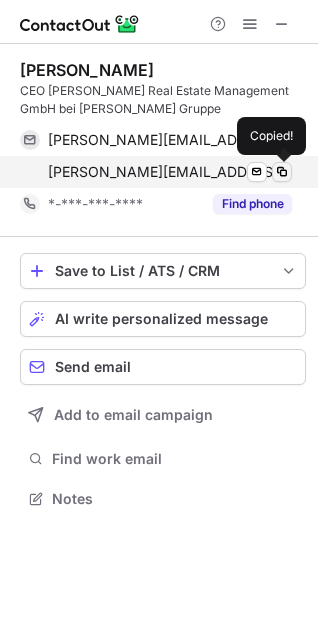 click at bounding box center (282, 172) 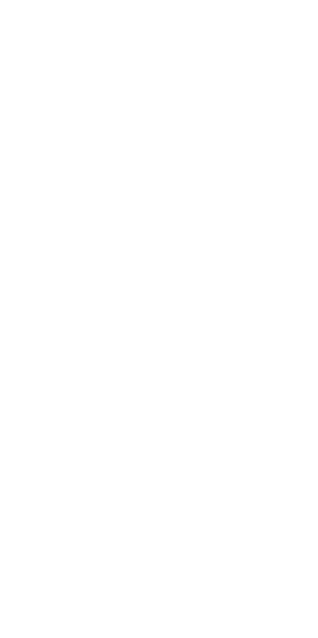 scroll, scrollTop: 0, scrollLeft: 0, axis: both 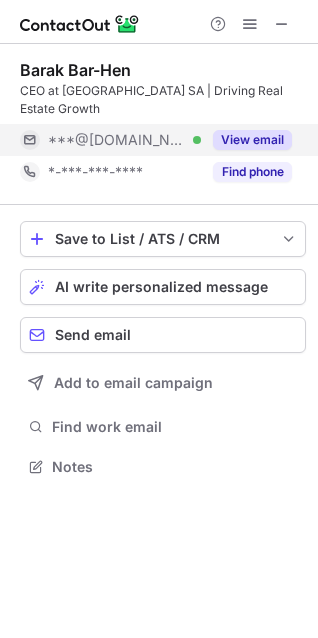 click on "View email" at bounding box center (252, 140) 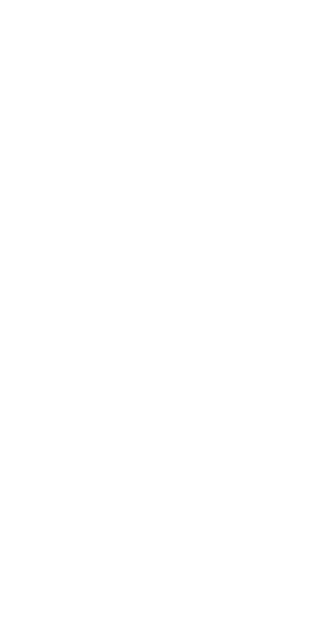 scroll, scrollTop: 0, scrollLeft: 0, axis: both 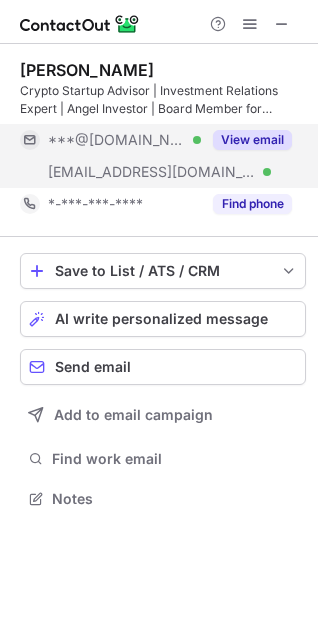 click on "View email" at bounding box center (252, 140) 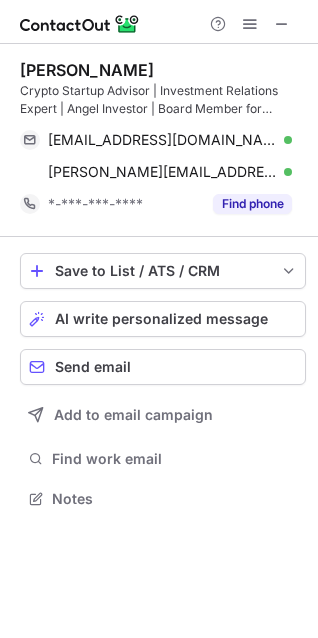 scroll, scrollTop: 485, scrollLeft: 318, axis: both 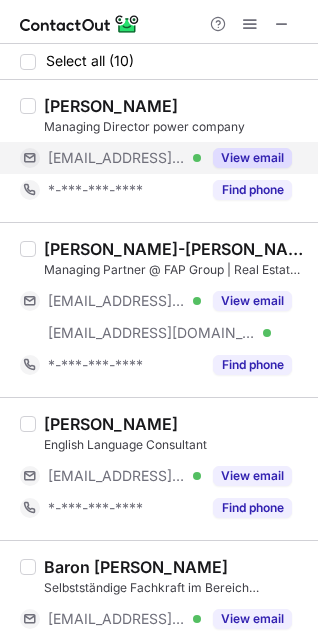 click on "View email" at bounding box center [246, 158] 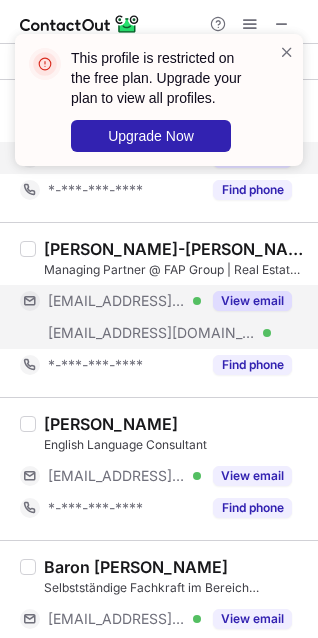 click on "View email" at bounding box center [252, 301] 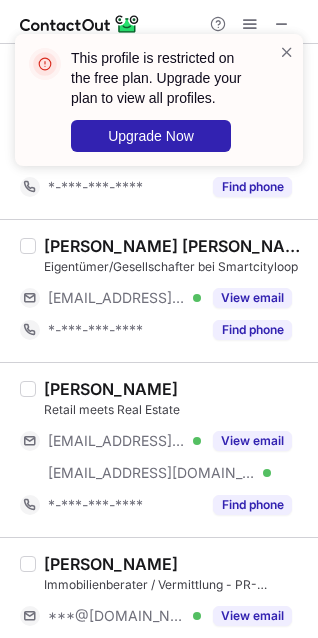 scroll, scrollTop: 1000, scrollLeft: 0, axis: vertical 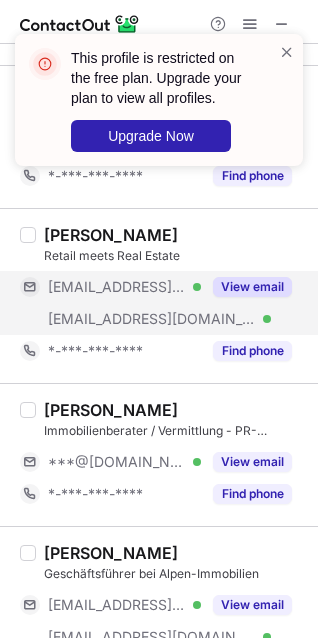 click on "View email" at bounding box center (252, 287) 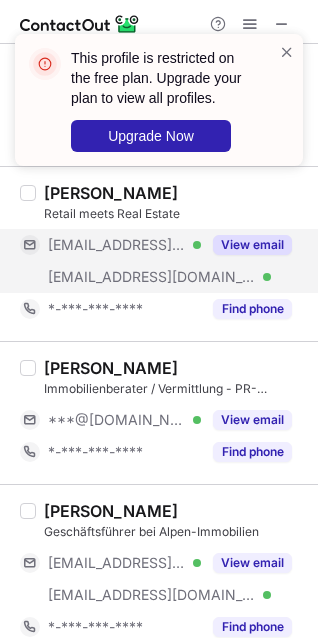 scroll, scrollTop: 1063, scrollLeft: 0, axis: vertical 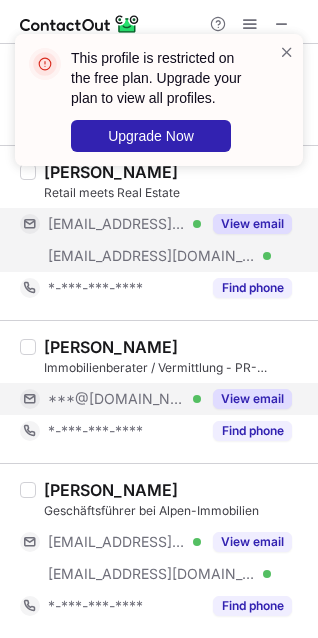 click on "View email" at bounding box center (252, 399) 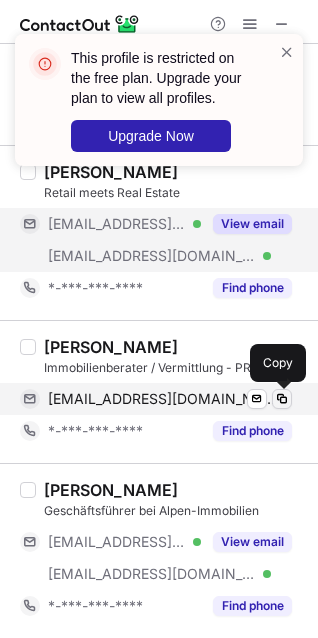 click at bounding box center (282, 399) 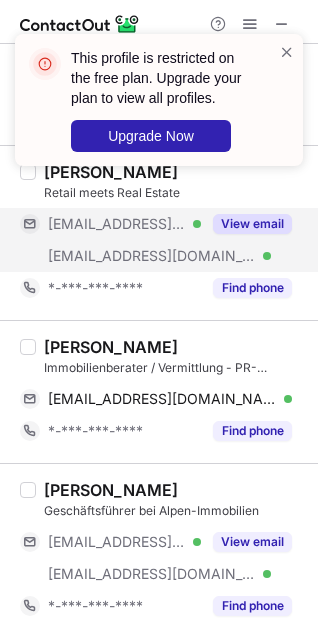 click on "[PERSON_NAME]" at bounding box center (111, 347) 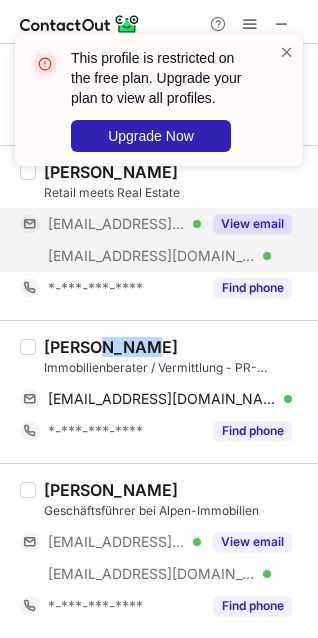 click on "[PERSON_NAME]" at bounding box center [111, 347] 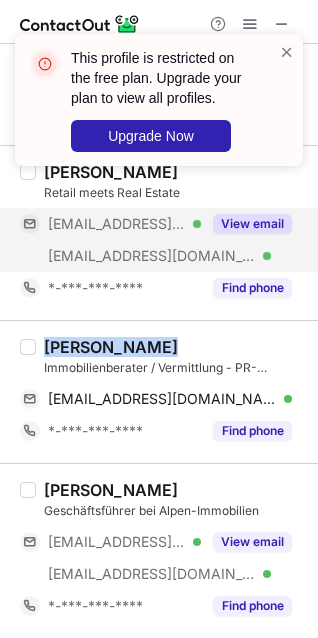click on "[PERSON_NAME]" at bounding box center [111, 347] 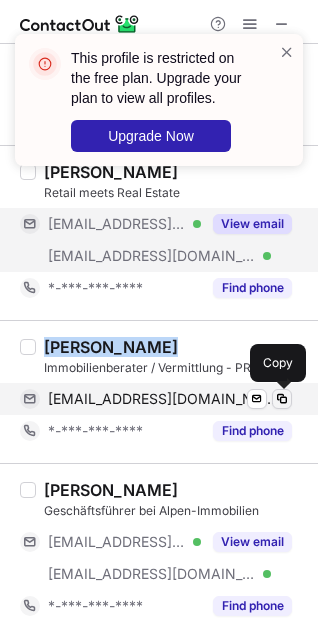 click at bounding box center [282, 399] 